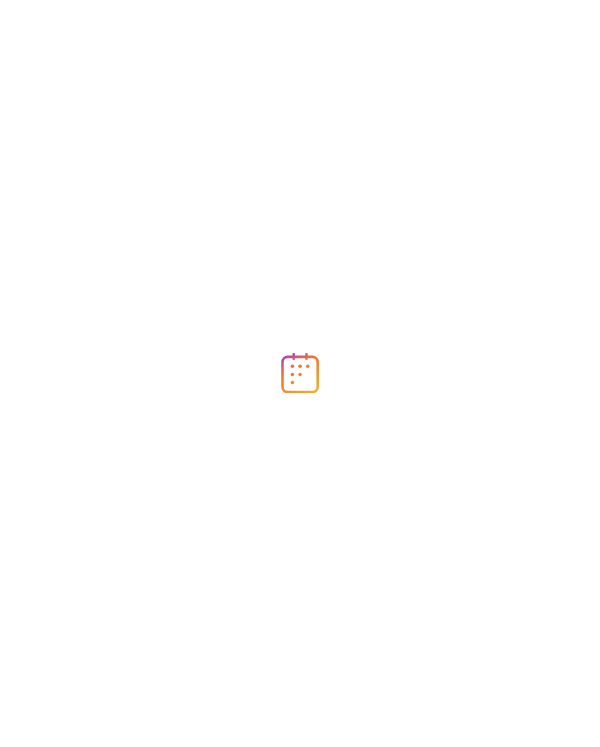scroll, scrollTop: 0, scrollLeft: 0, axis: both 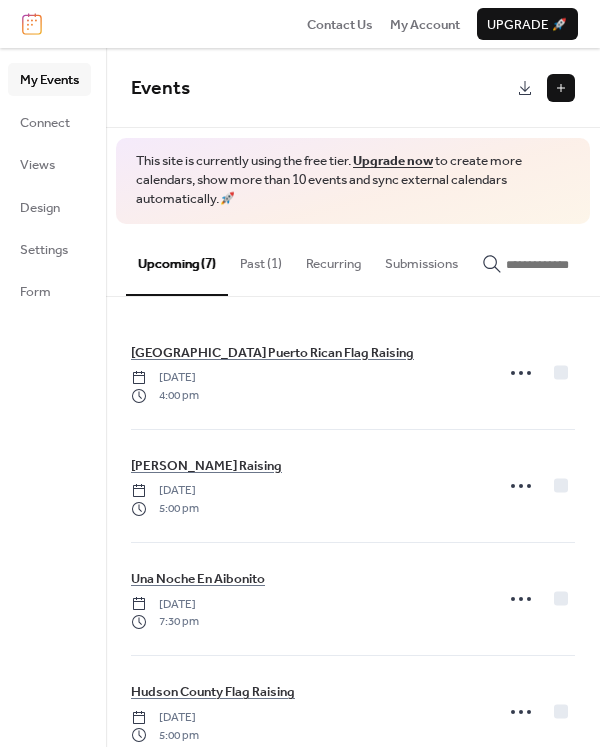 click on "Events" at bounding box center [353, 88] 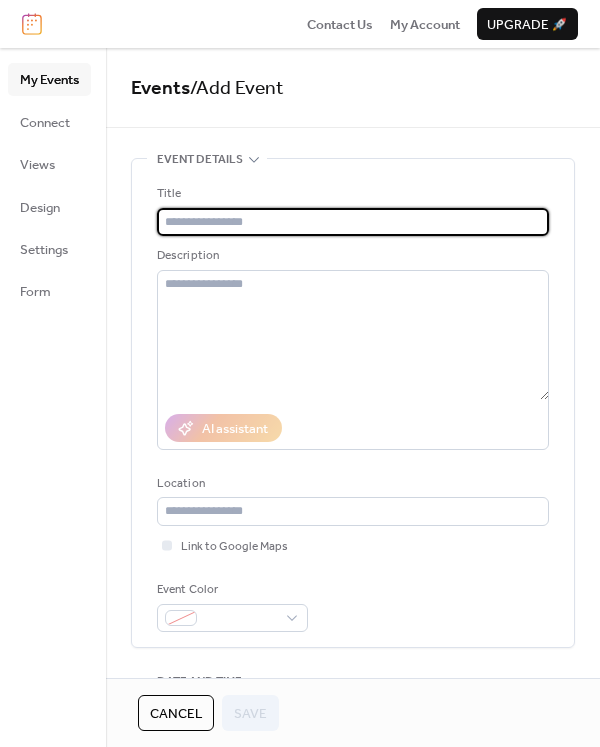 click at bounding box center (353, 222) 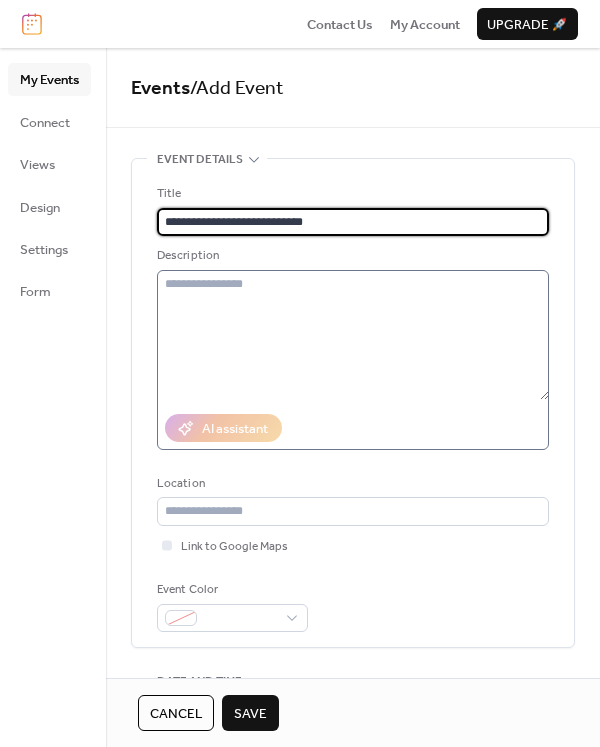 type on "**********" 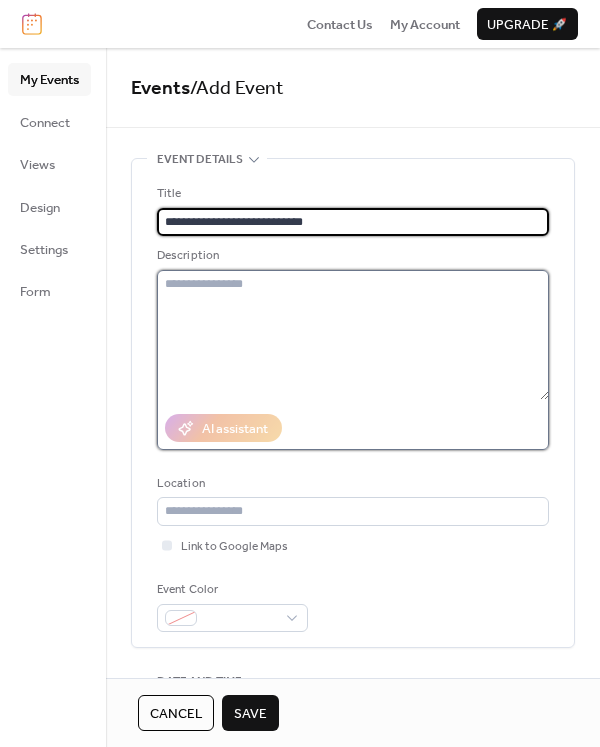 click at bounding box center [353, 335] 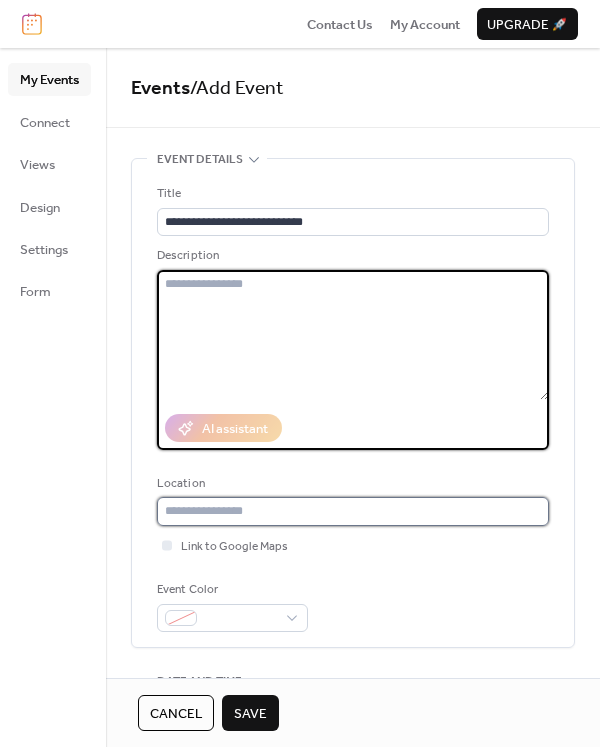 click at bounding box center [353, 511] 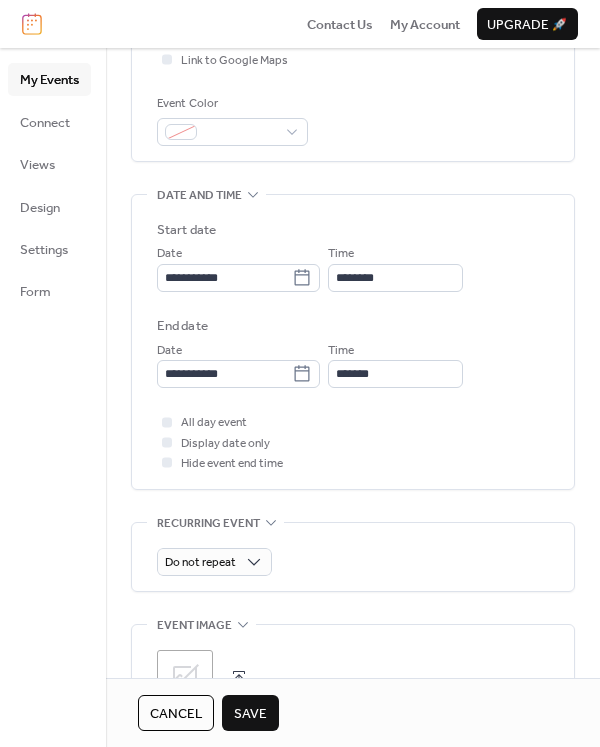 scroll, scrollTop: 500, scrollLeft: 0, axis: vertical 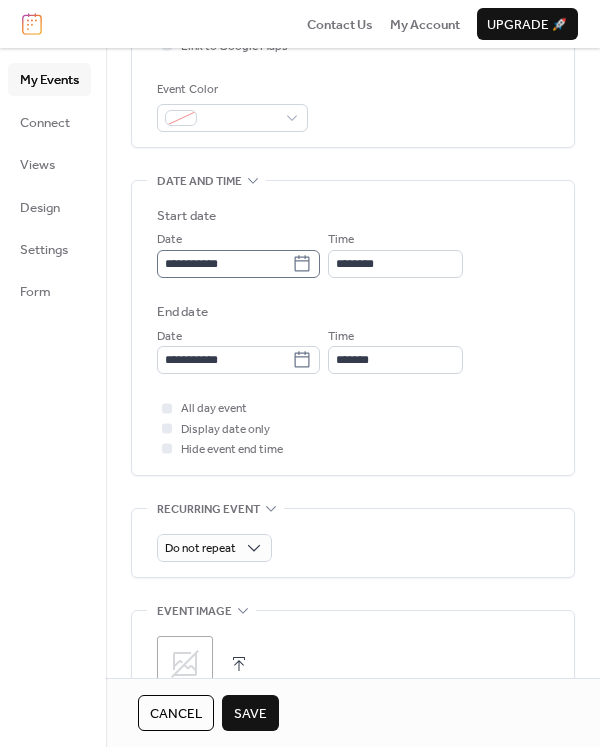 type on "**********" 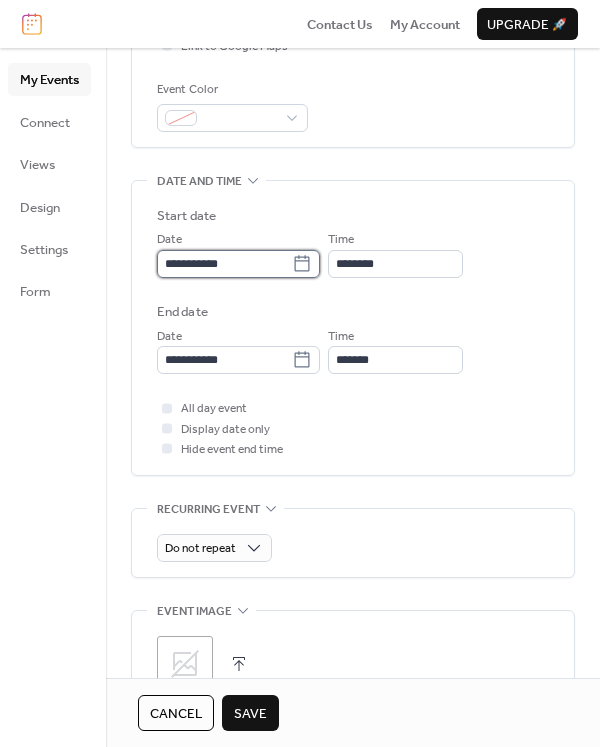 click on "**********" at bounding box center [224, 264] 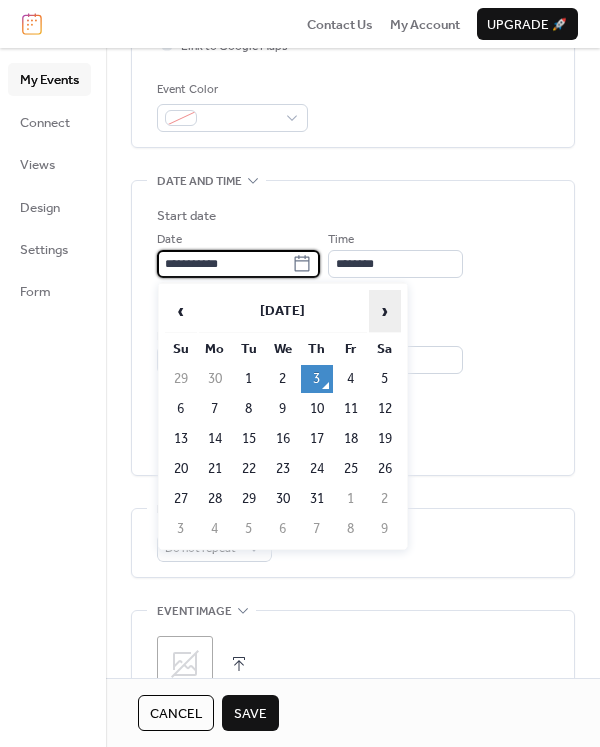 click on "›" at bounding box center (385, 311) 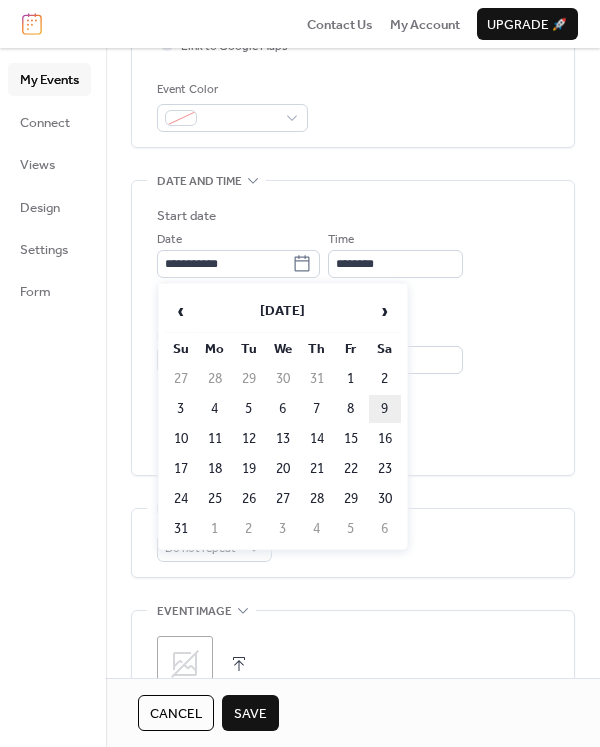 click on "9" at bounding box center (385, 409) 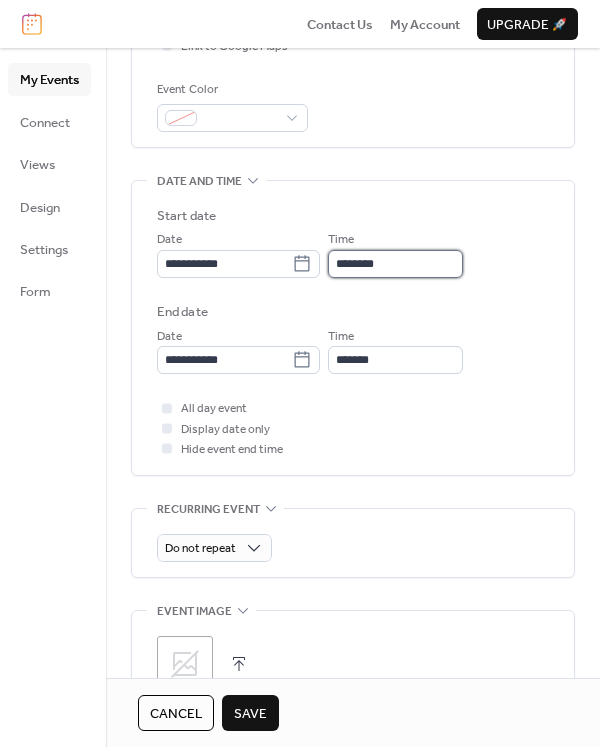 click on "********" at bounding box center (395, 264) 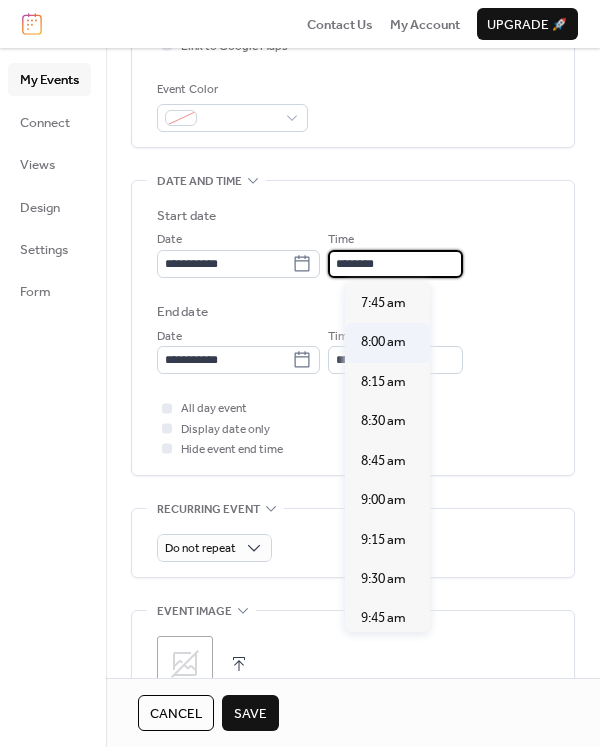 scroll, scrollTop: 1176, scrollLeft: 0, axis: vertical 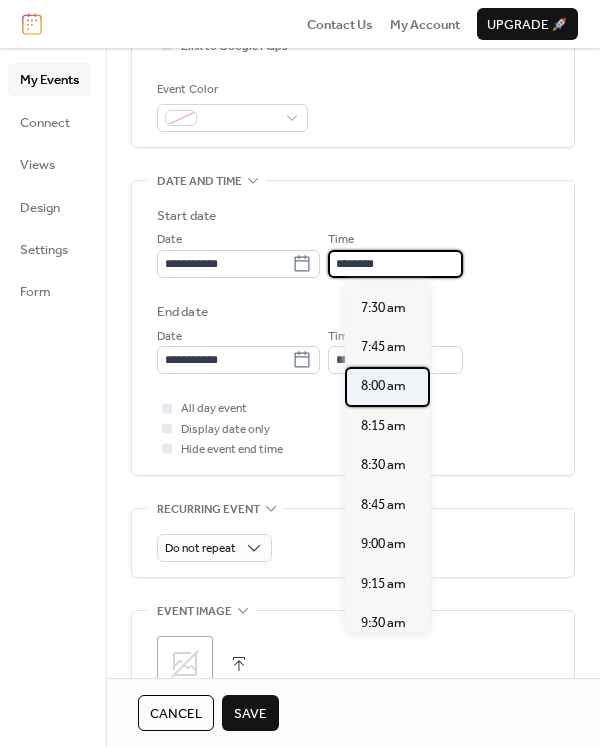 click on "8:00 am" at bounding box center (383, 386) 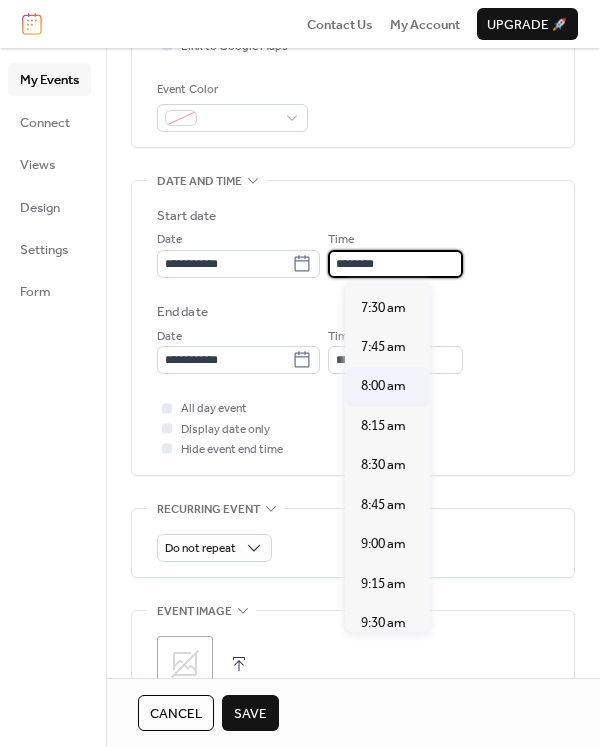 type on "*******" 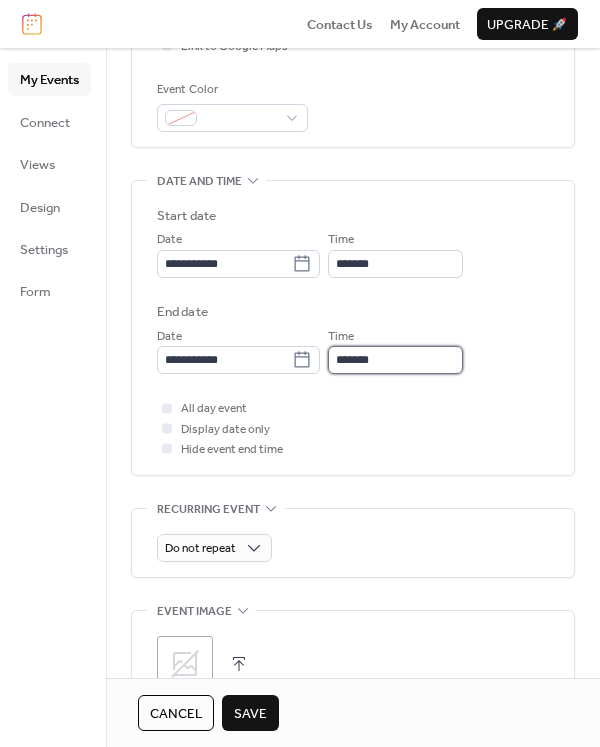 click on "*******" at bounding box center (395, 360) 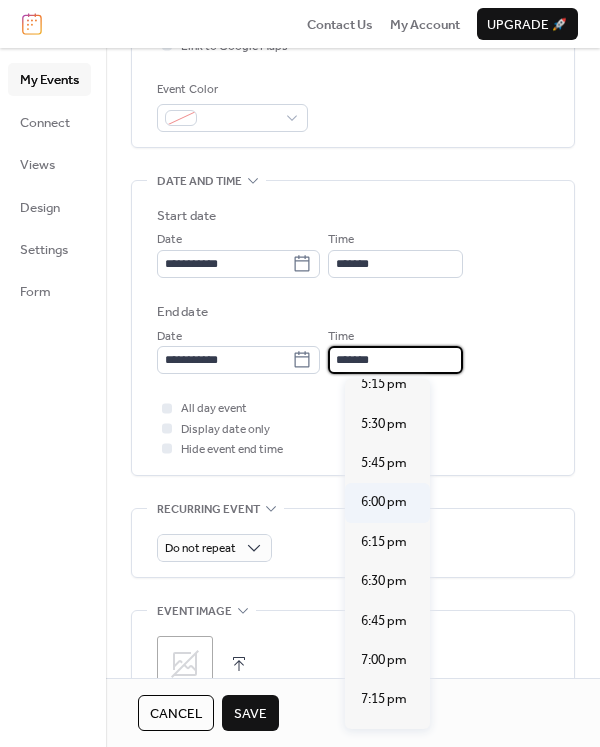scroll, scrollTop: 1500, scrollLeft: 0, axis: vertical 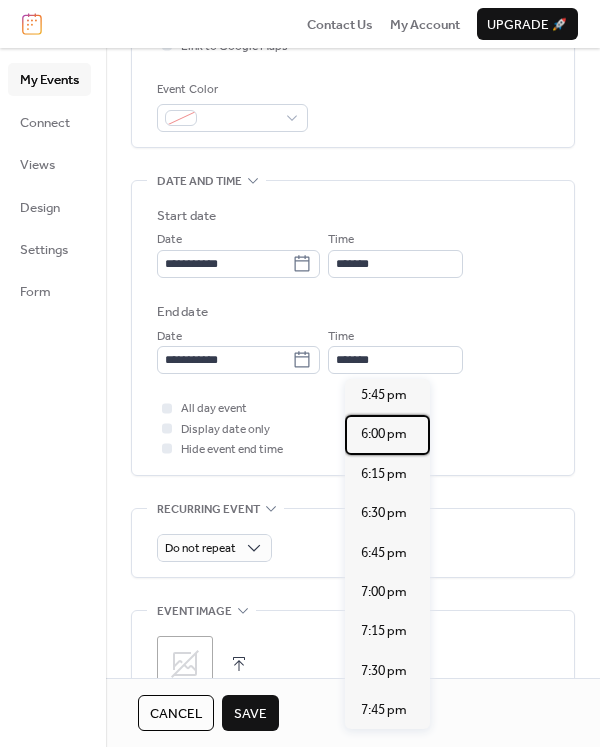 click on "6:00 pm" at bounding box center [384, 434] 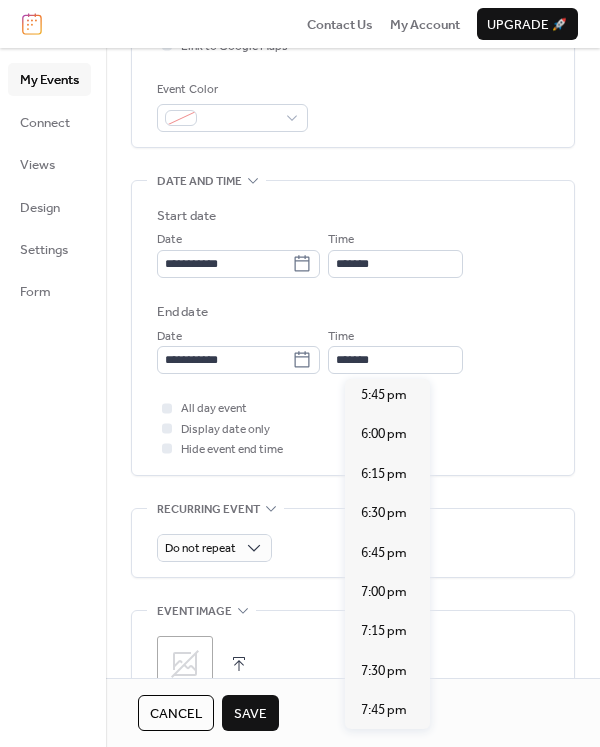 type on "*******" 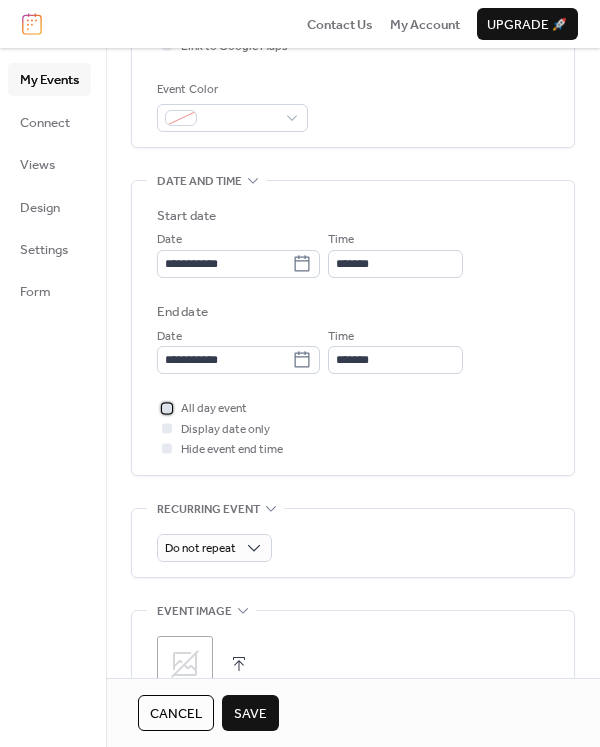 click on "All day event" at bounding box center (202, 408) 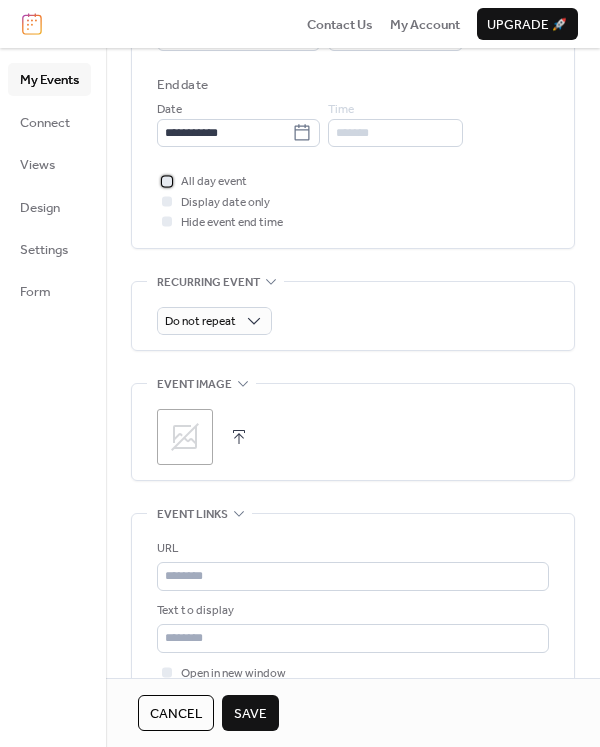 scroll, scrollTop: 750, scrollLeft: 0, axis: vertical 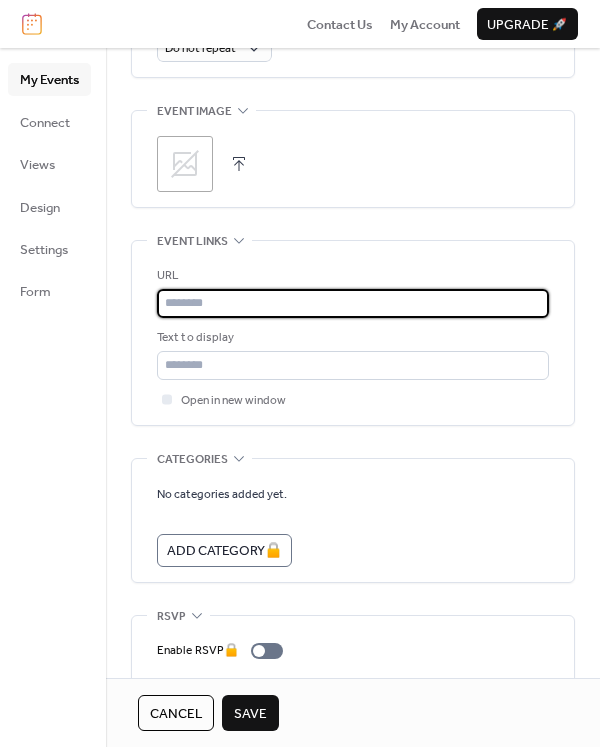 click at bounding box center (353, 303) 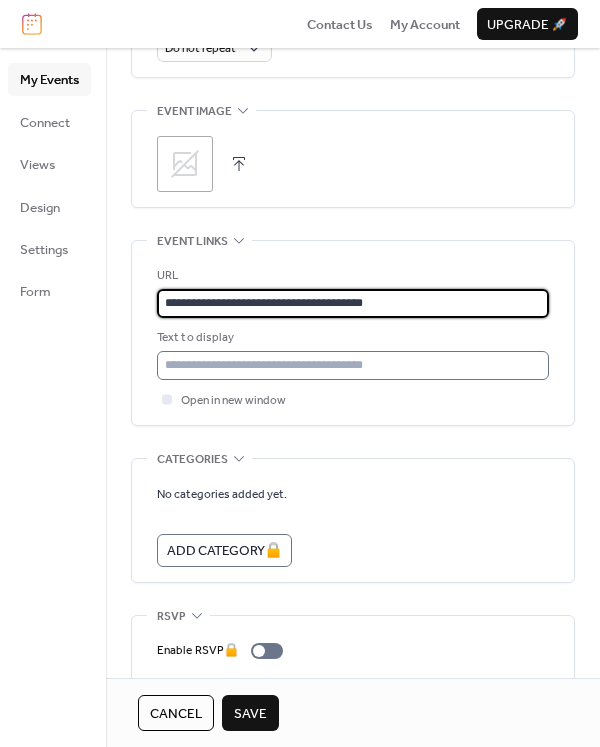 type on "**********" 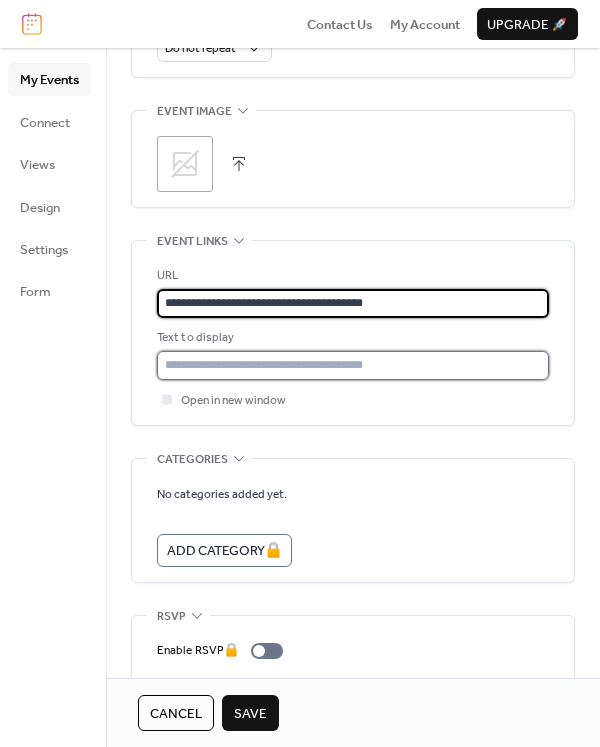 click at bounding box center (353, 365) 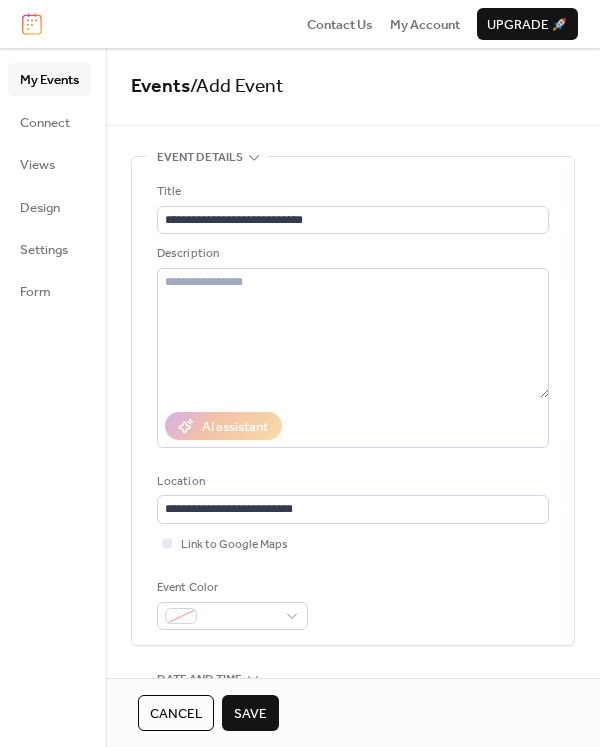 scroll, scrollTop: 0, scrollLeft: 0, axis: both 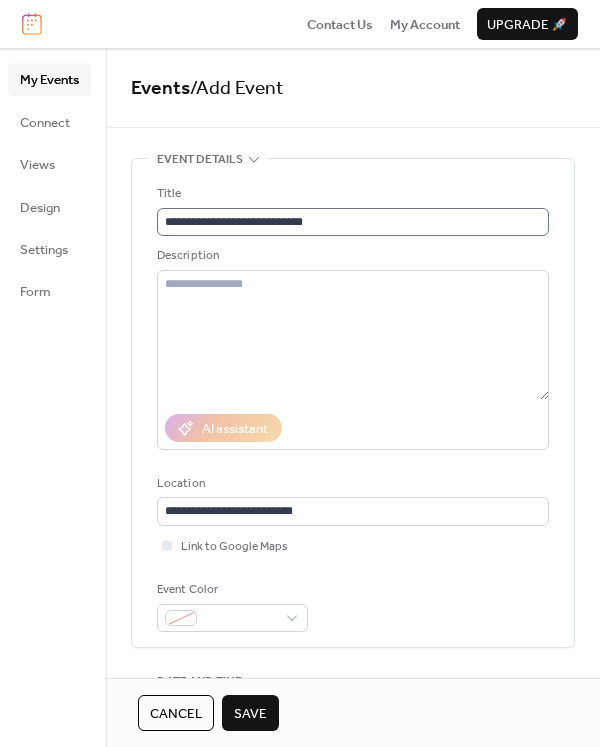 type on "**********" 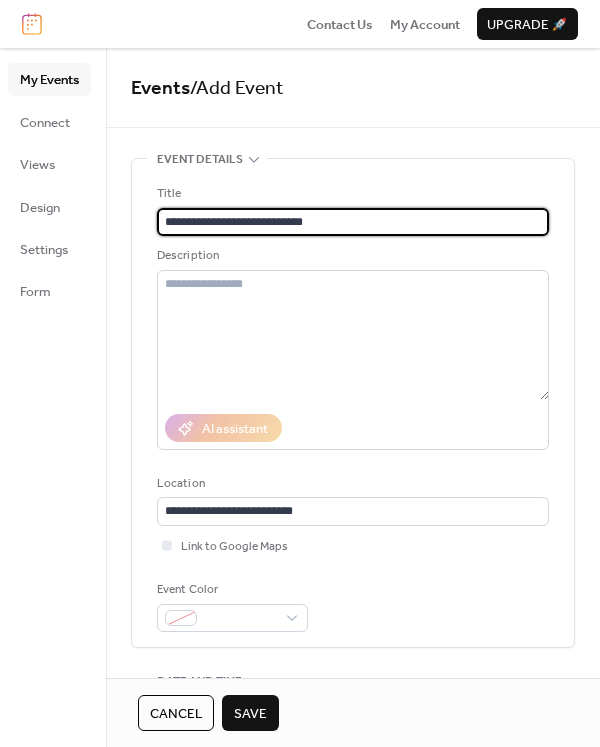 click on "**********" at bounding box center (353, 222) 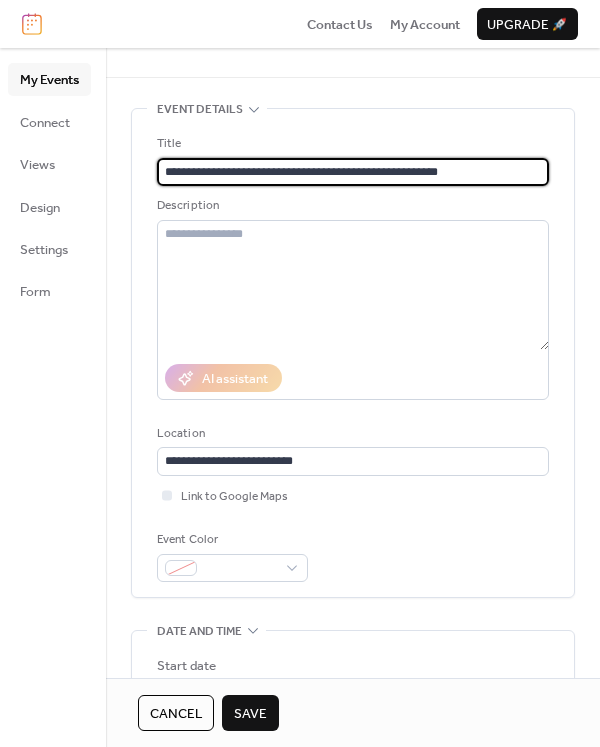 scroll, scrollTop: 125, scrollLeft: 0, axis: vertical 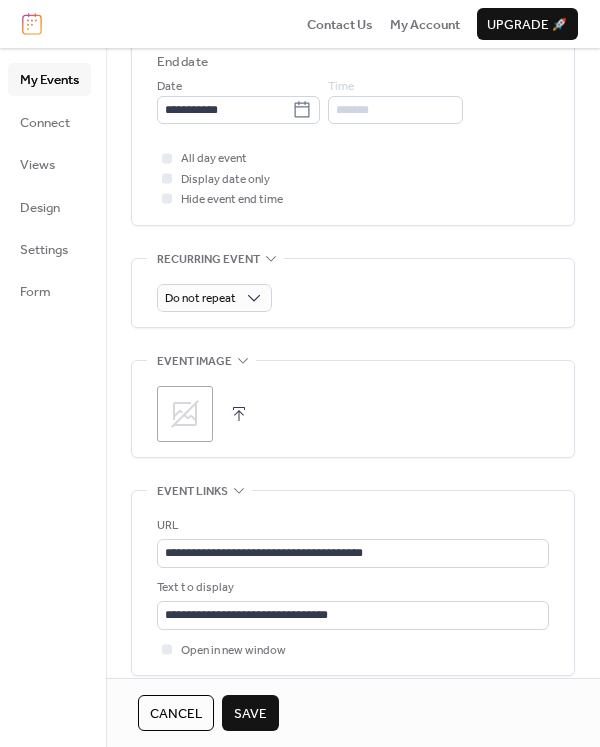 type on "**********" 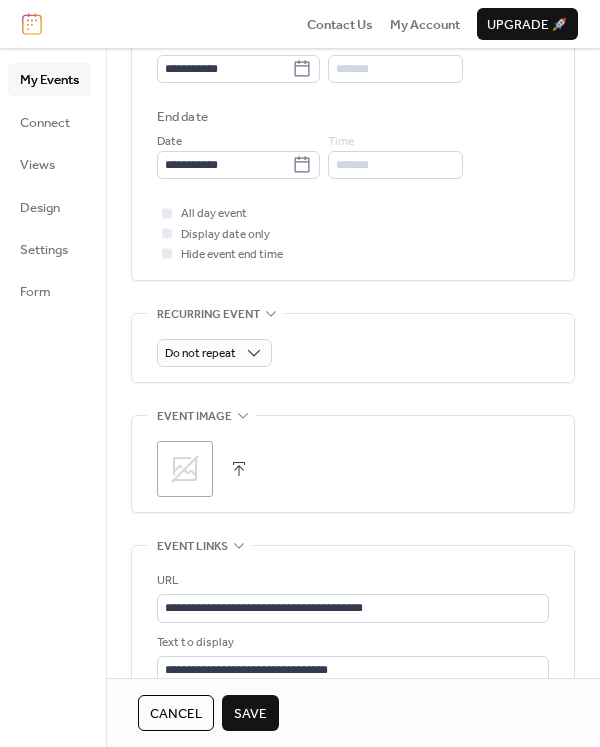 scroll, scrollTop: 691, scrollLeft: 0, axis: vertical 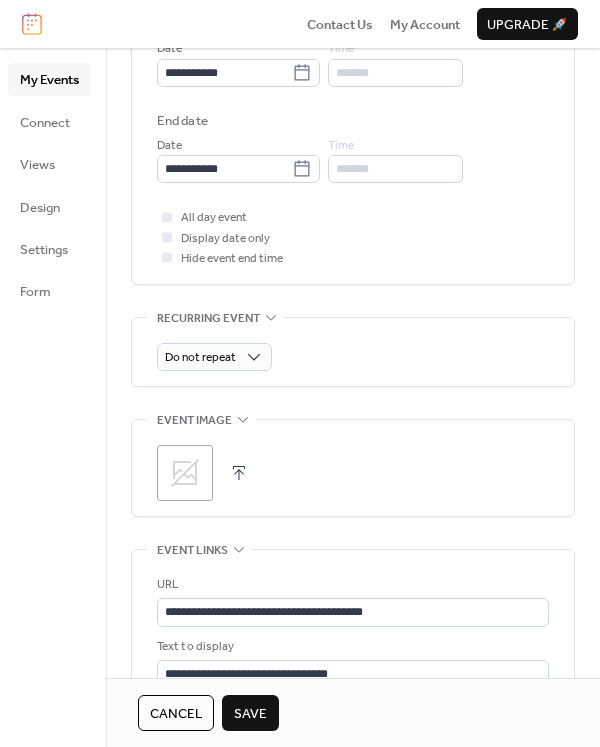 click at bounding box center [239, 473] 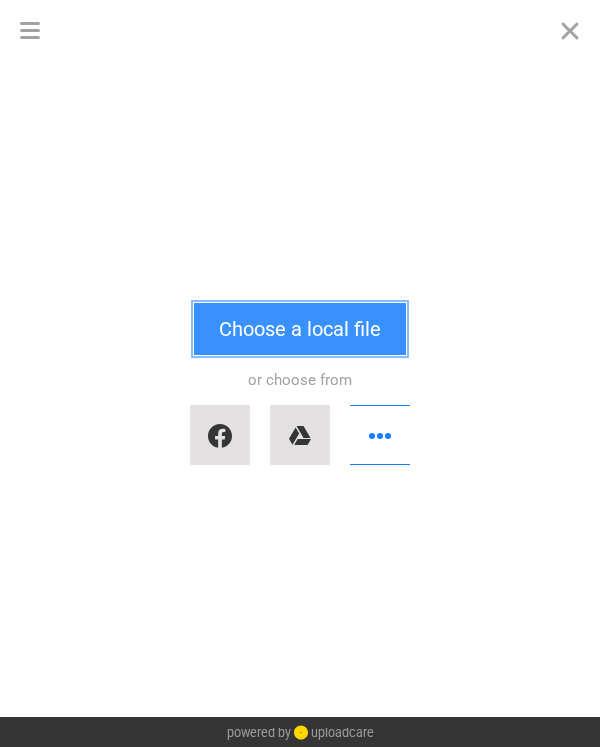 click on "Choose a local file" at bounding box center [300, 329] 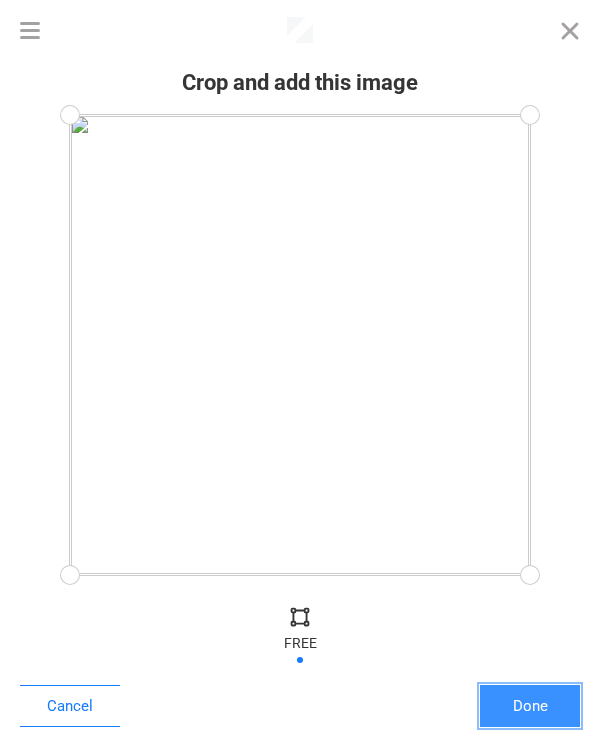 click on "Done" at bounding box center (530, 706) 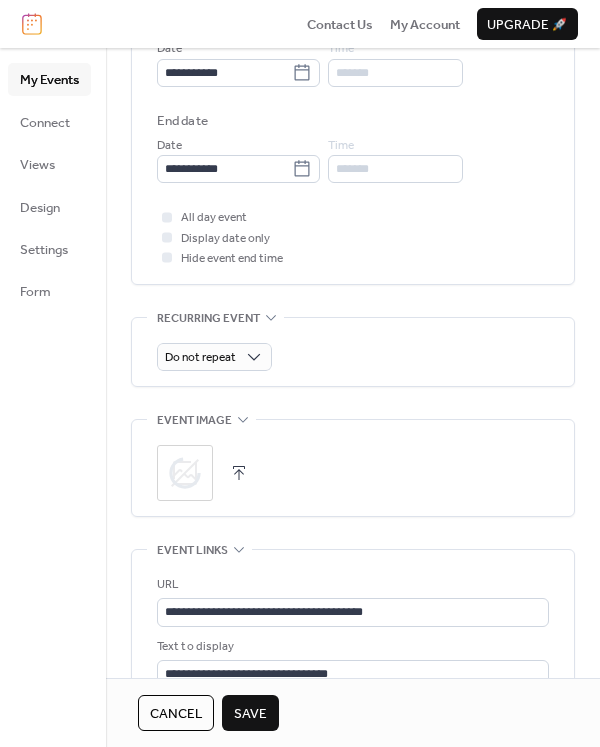 click on "Save" at bounding box center [250, 714] 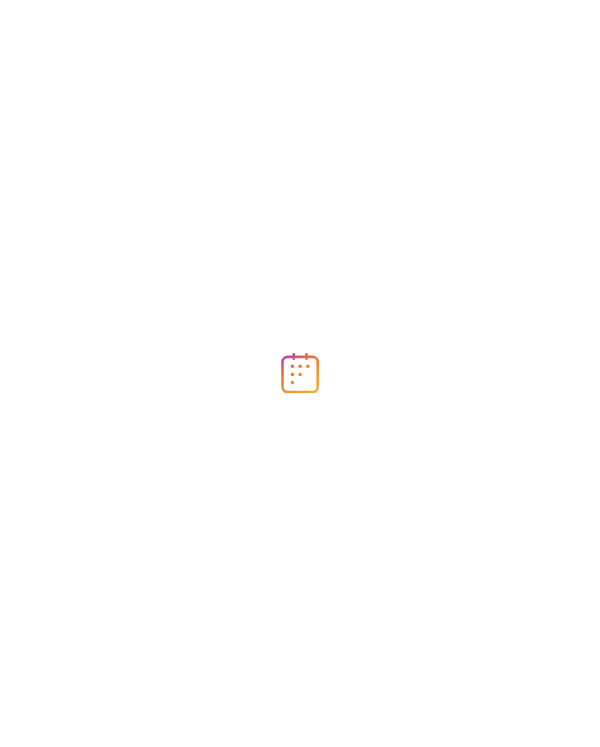 scroll, scrollTop: 0, scrollLeft: 0, axis: both 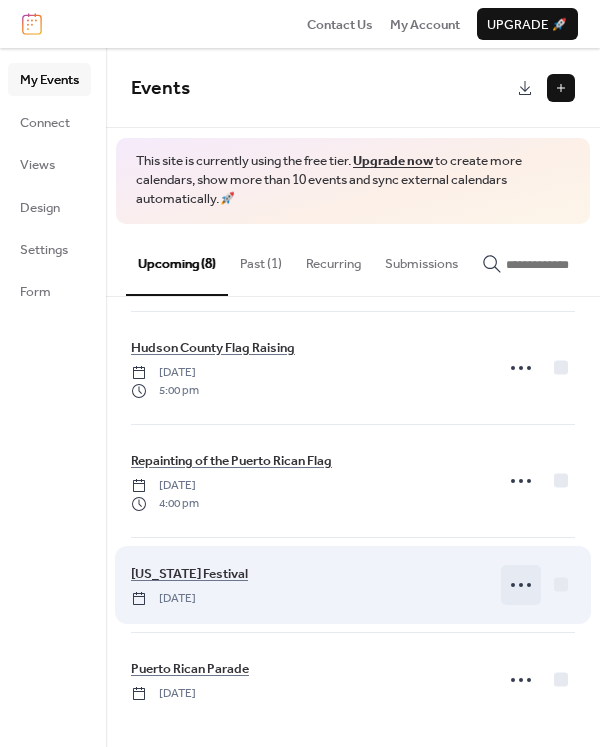 click 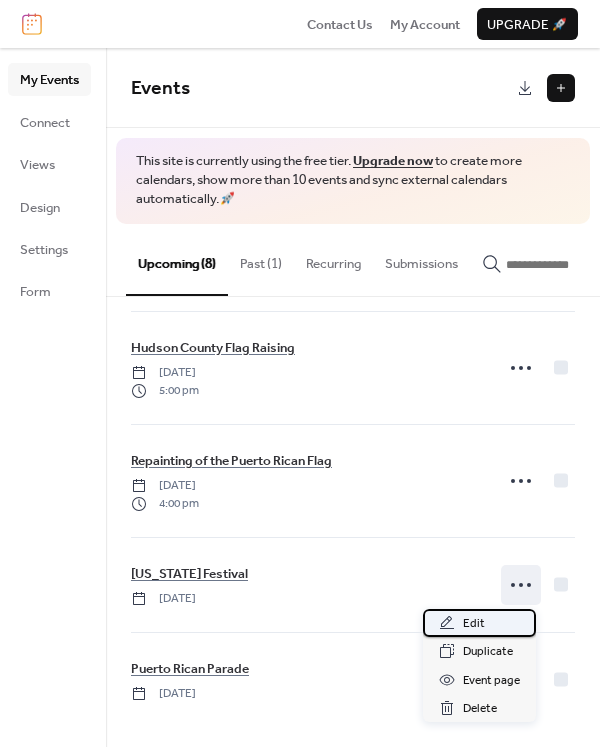 click on "Edit" at bounding box center (479, 623) 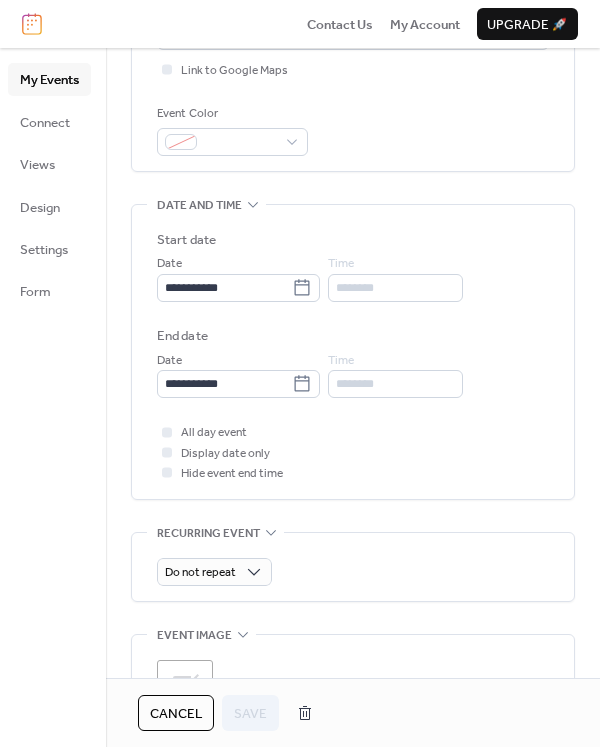 scroll, scrollTop: 750, scrollLeft: 0, axis: vertical 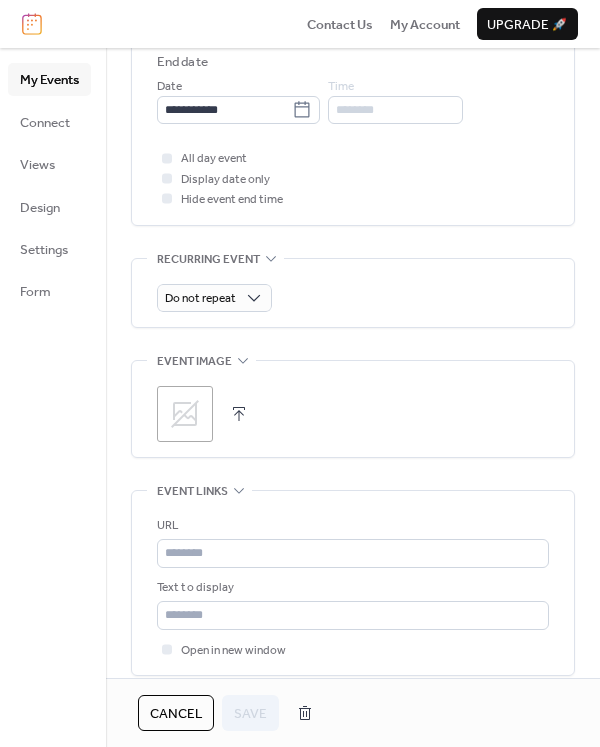 click at bounding box center (239, 414) 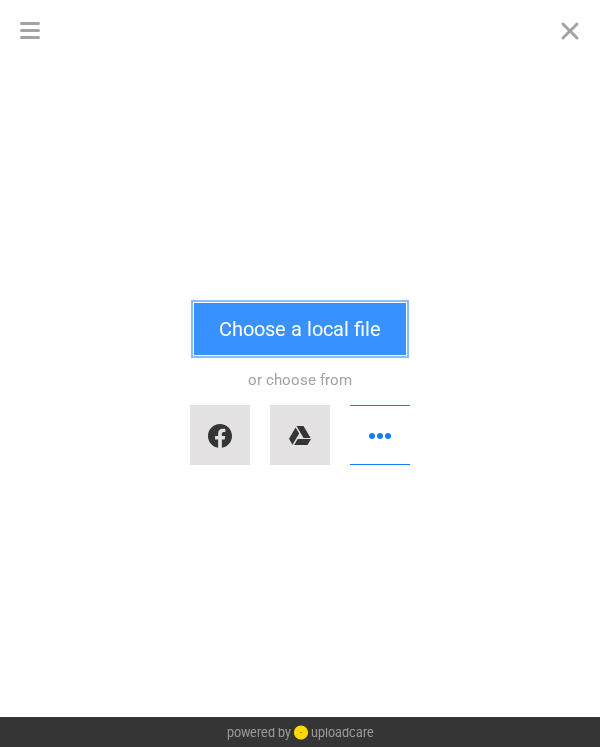 click on "Choose a local file" at bounding box center (300, 329) 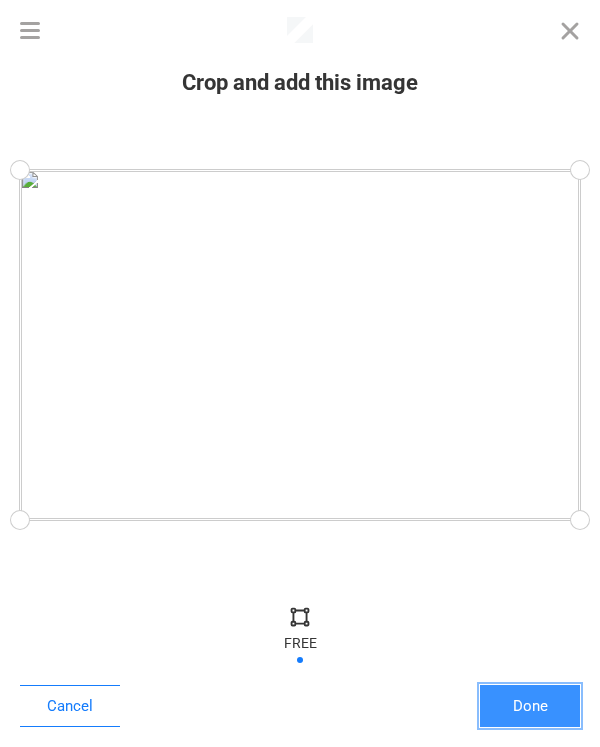click on "Done" at bounding box center [530, 706] 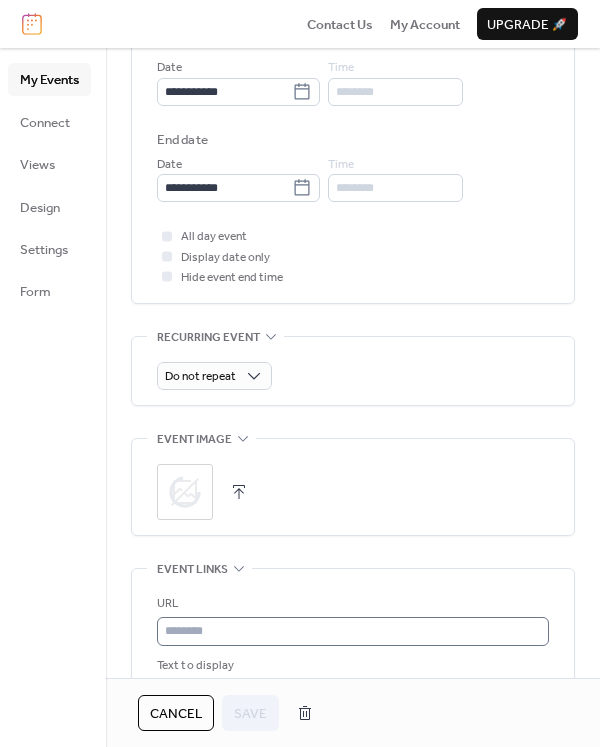 scroll, scrollTop: 1000, scrollLeft: 0, axis: vertical 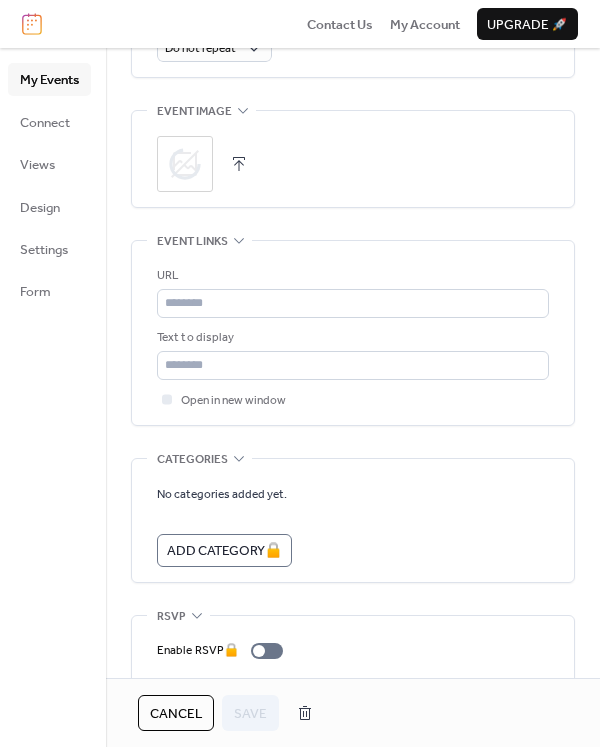 click at bounding box center (239, 164) 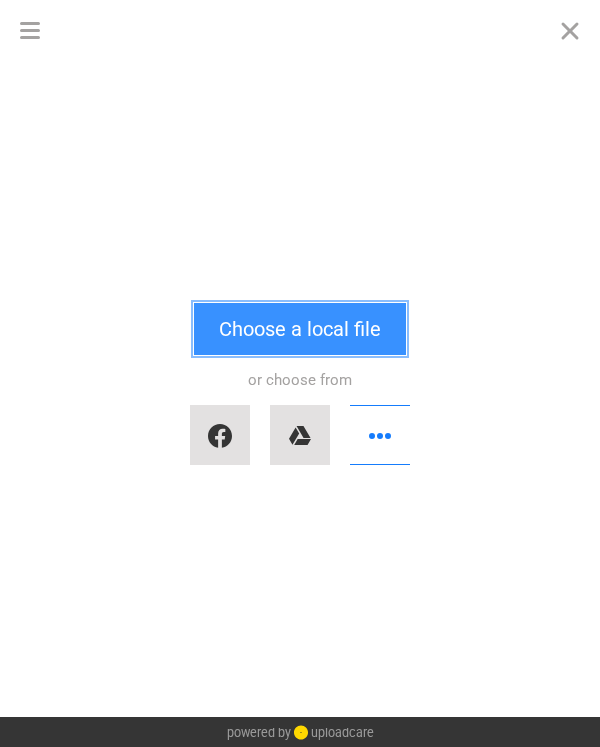 click on "Choose a local file" at bounding box center [300, 329] 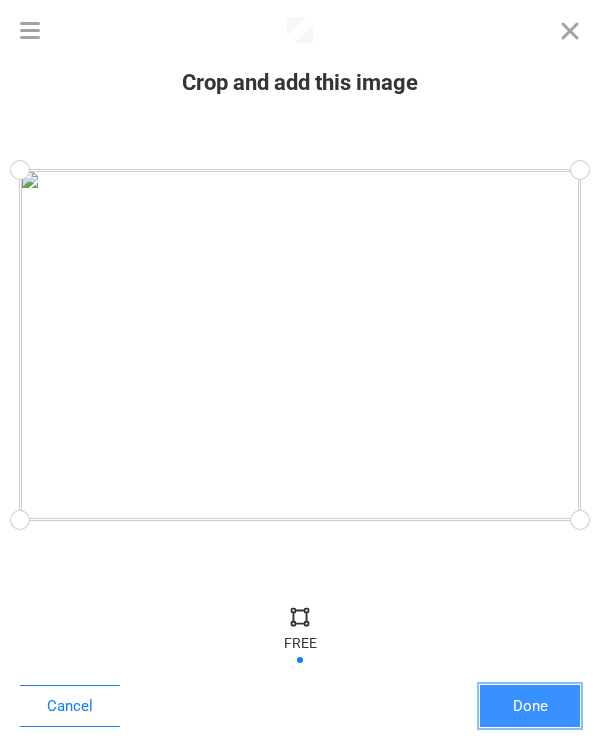 click on "Done" at bounding box center (530, 706) 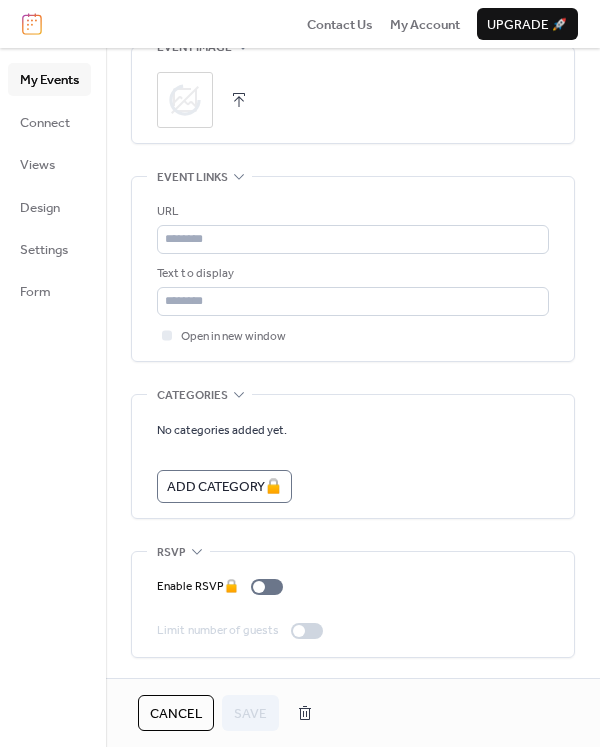 scroll, scrollTop: 691, scrollLeft: 0, axis: vertical 